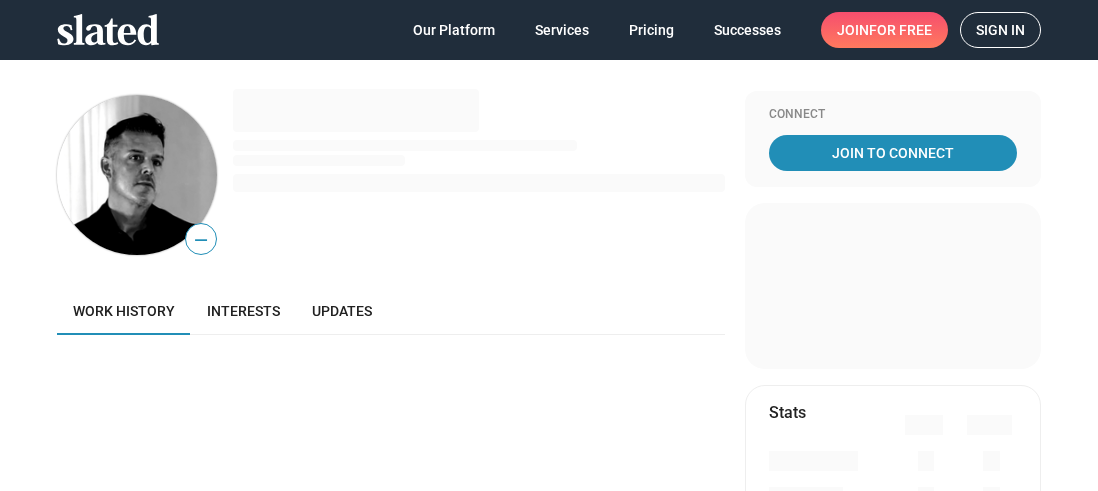 scroll, scrollTop: 0, scrollLeft: 0, axis: both 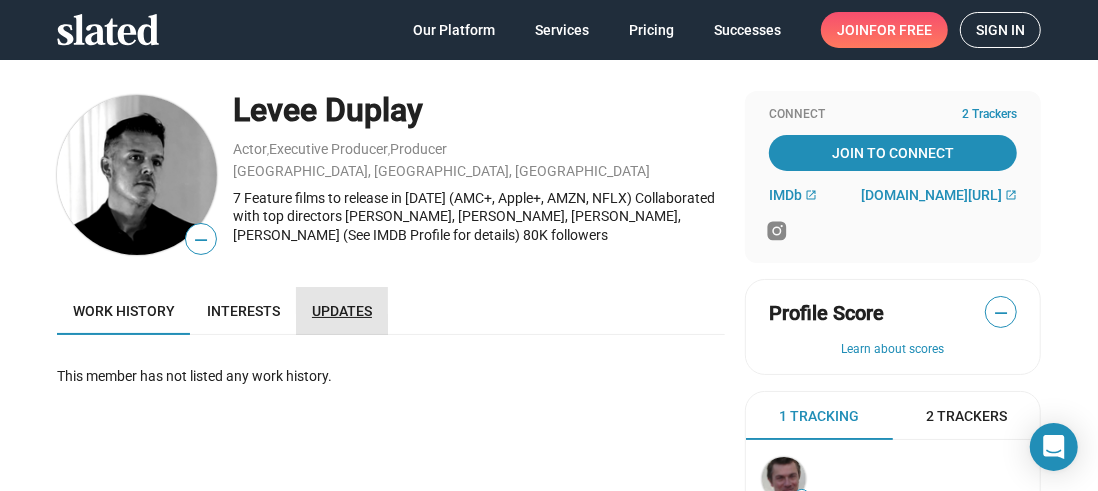 click on "Updates" at bounding box center [342, 311] 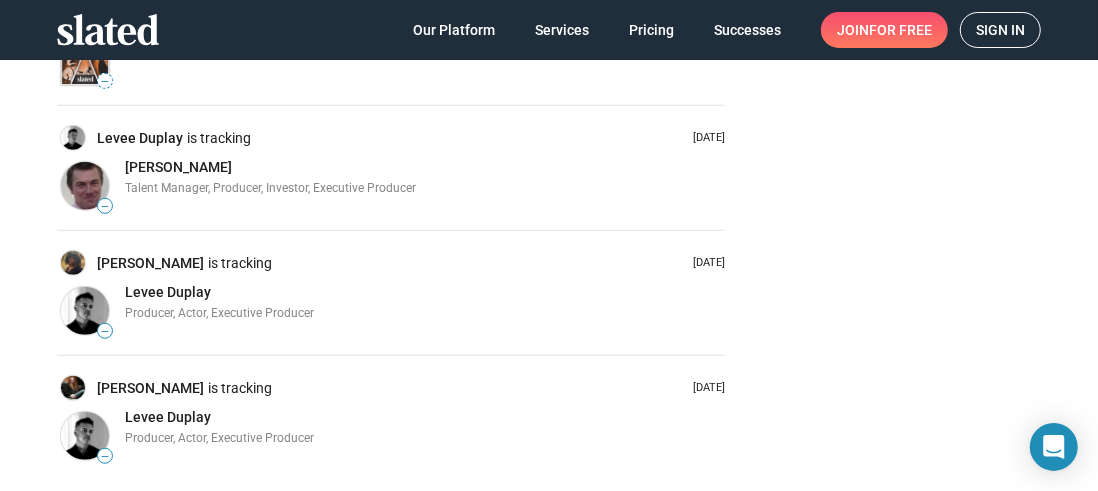 scroll, scrollTop: 600, scrollLeft: 0, axis: vertical 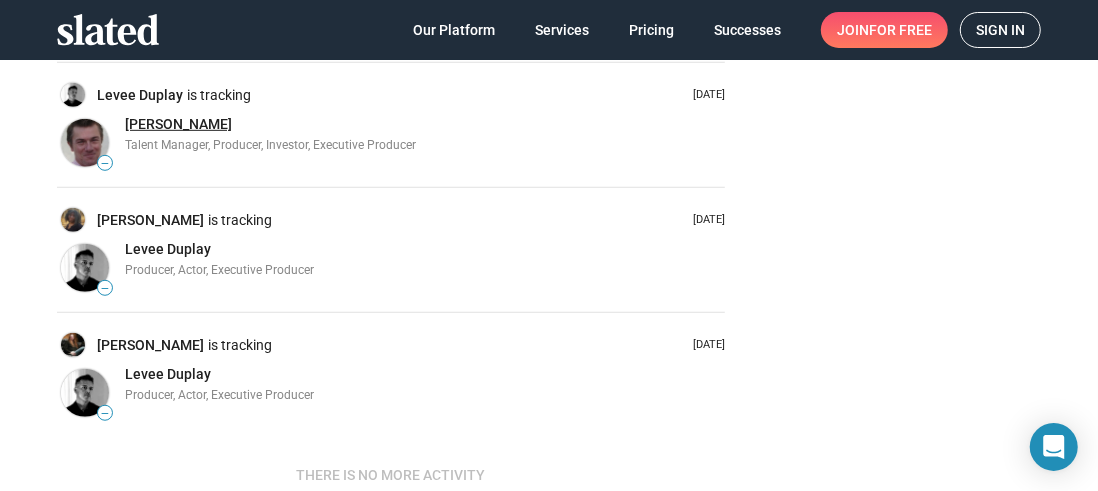 click on "[PERSON_NAME]" 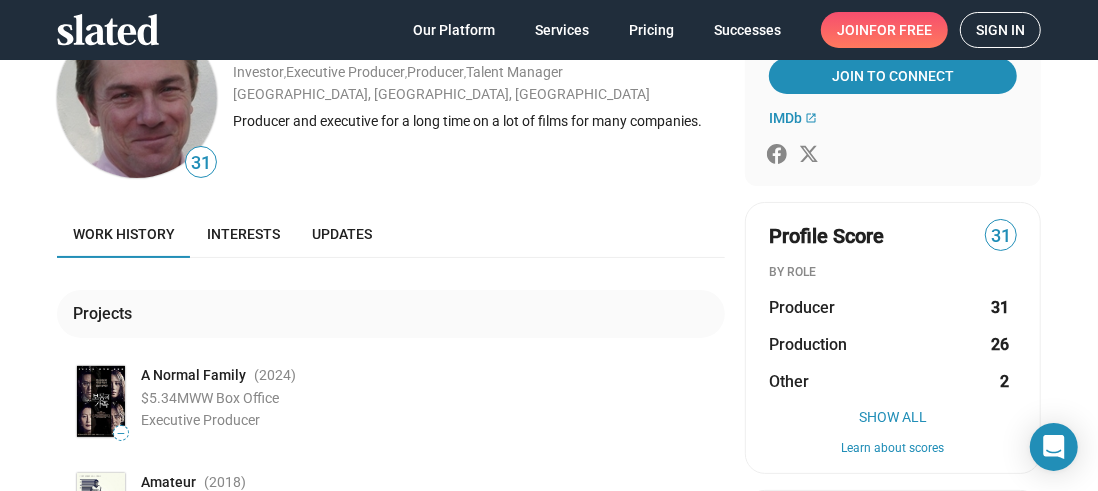 scroll, scrollTop: 0, scrollLeft: 0, axis: both 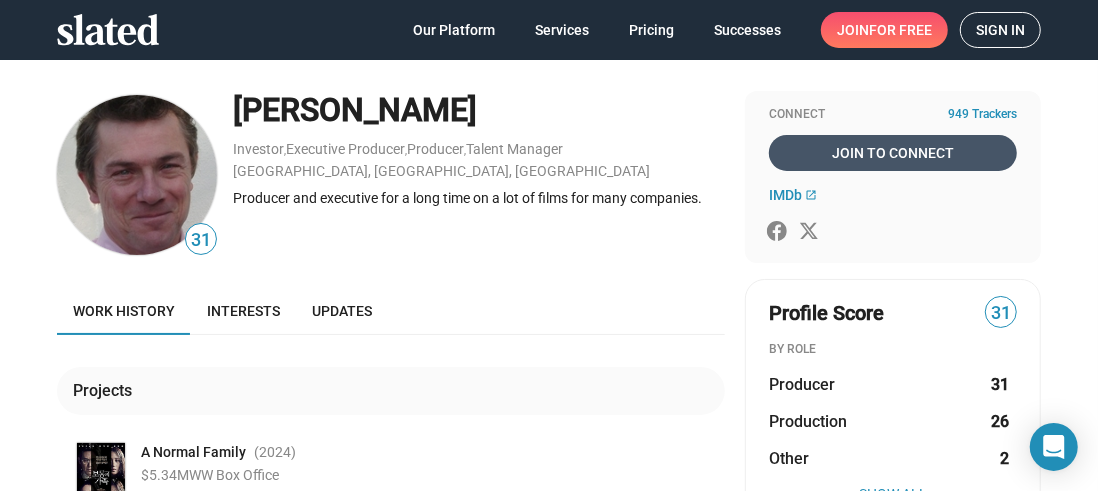 click on "Join To Connect" 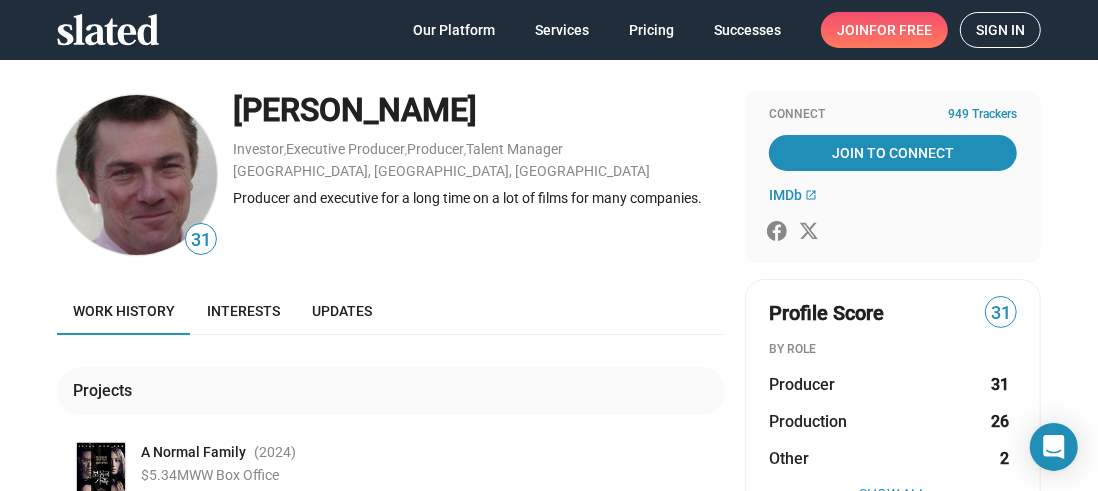click on "Sign in" at bounding box center (1000, 30) 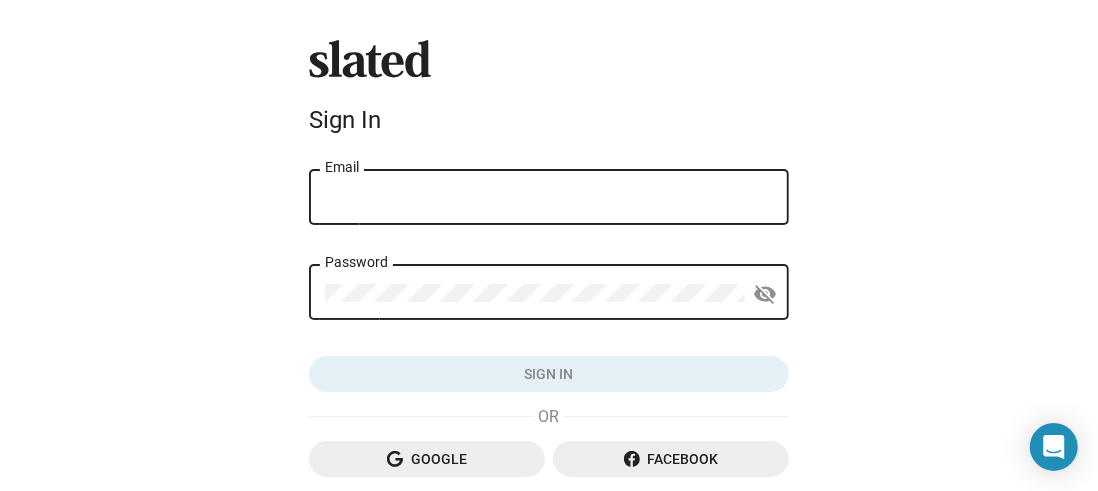click on "Email" at bounding box center [549, 198] 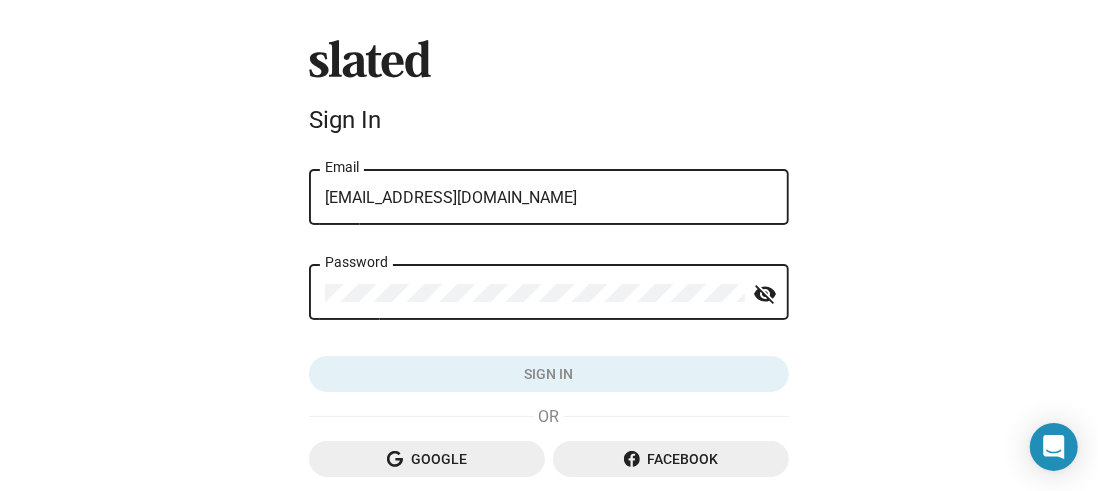 click on "Password" 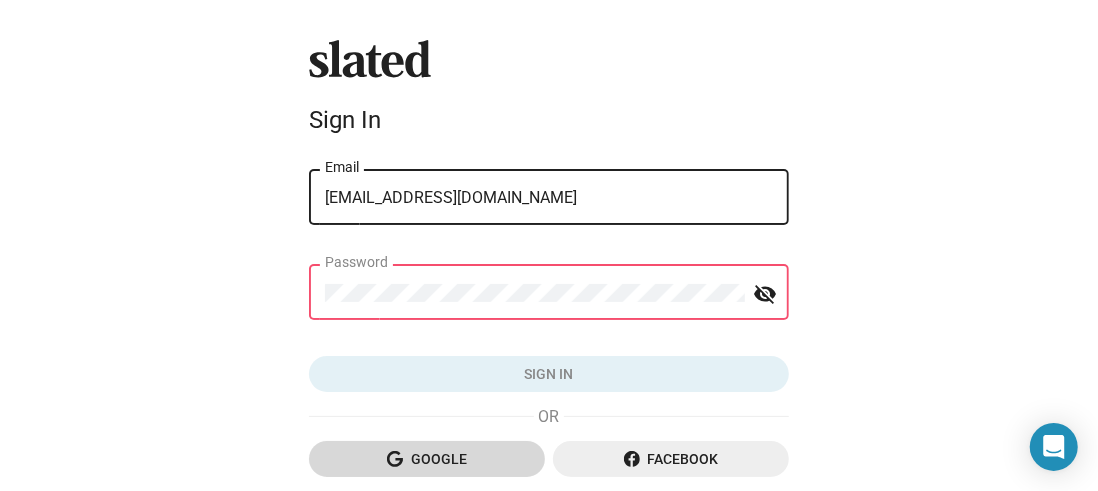 click on "Google" 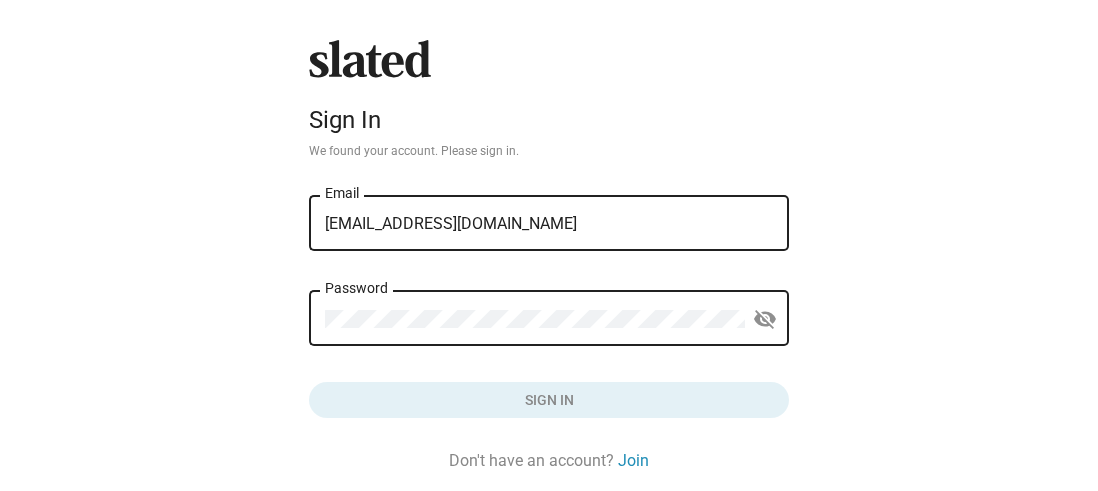 scroll, scrollTop: 0, scrollLeft: 0, axis: both 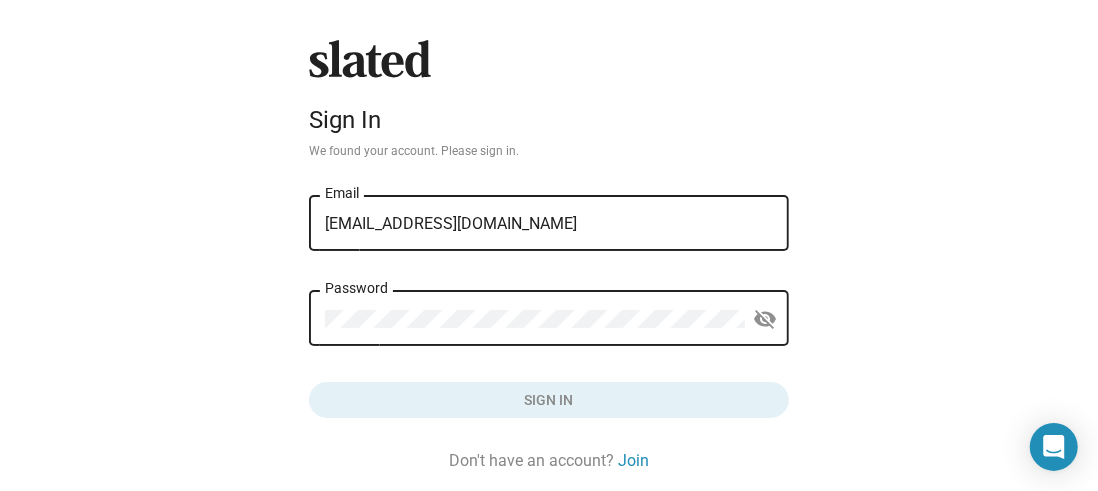 click on "Password" 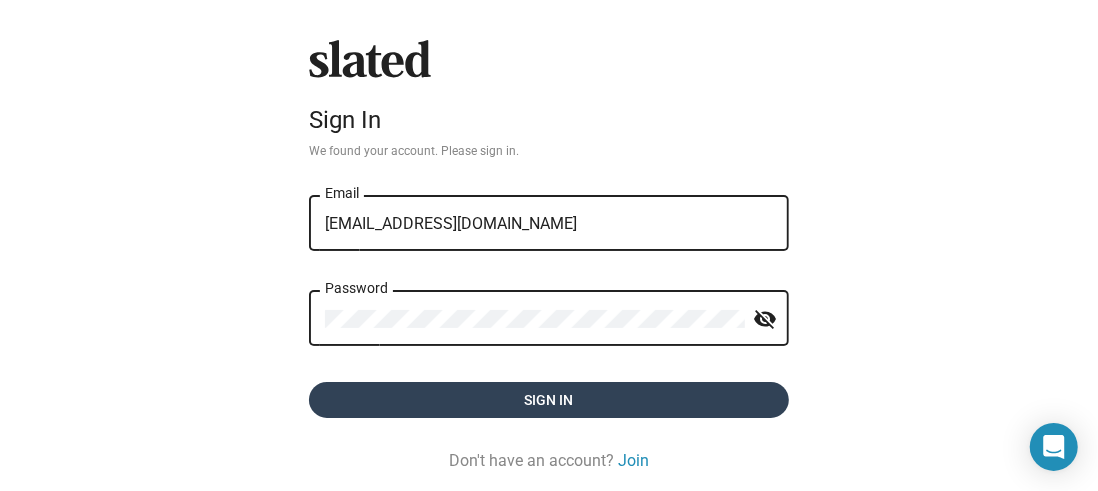 click on "Sign in" 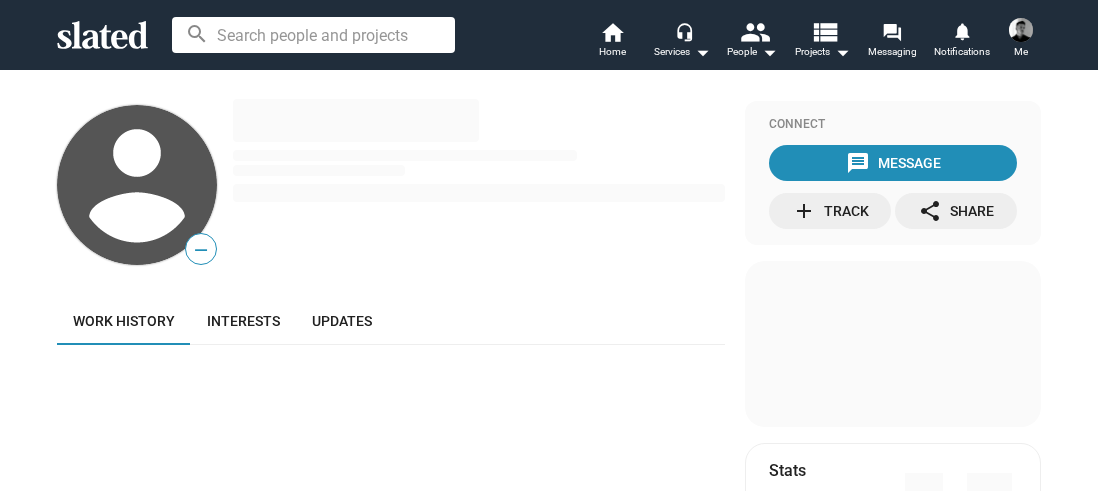 scroll, scrollTop: 0, scrollLeft: 0, axis: both 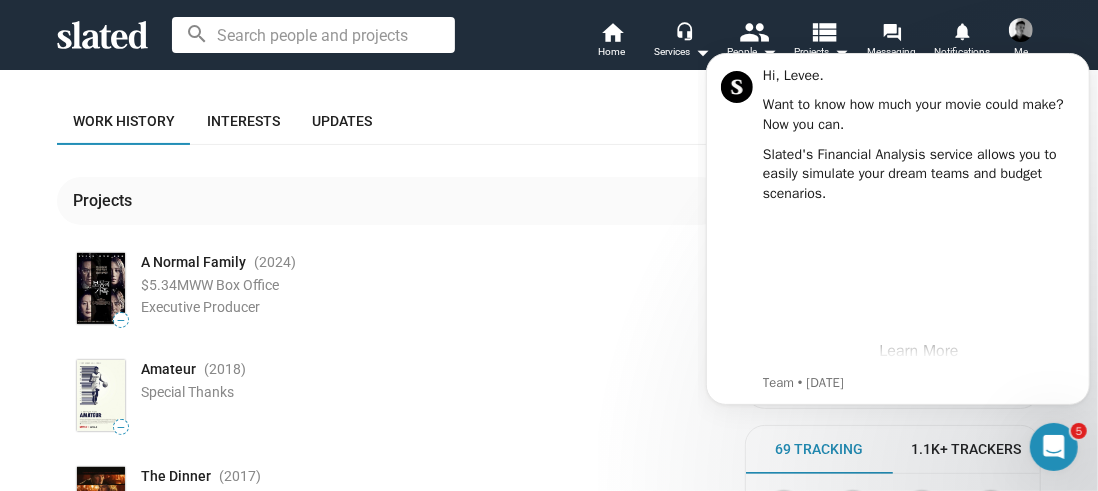 click on "Projects — A Normal Family (2024 ) $5.34M  WW Box Office  Executive Producer  — Amateur (2018 )  Special Thanks  — The Dinner (2017 ) $2.54M  WW Box Office  Producer   View more  Companies 23 ChubbCo Film 4  films President Pending — Alphaville Films 27  films President Pending — [PERSON_NAME] Film Corp SR VP, Production Pending" 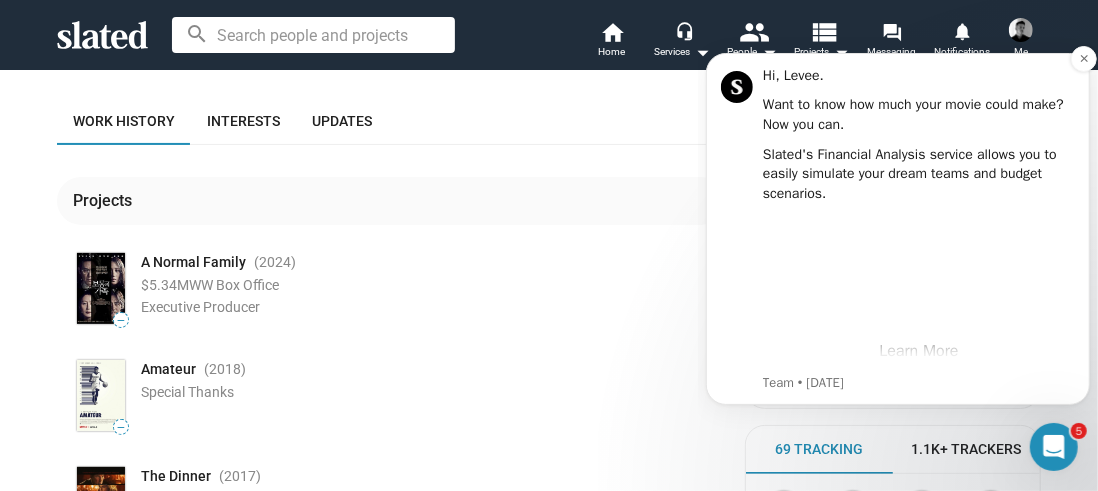 click on "Hi, Levee. Want to know how much your movie could make? Now you can.  Slated's Financial Analysis service allows you to easily simulate your dream teams and budget scenarios.  Learn More Was this helpful? (select below) Team • [DATE]" at bounding box center [897, 229] 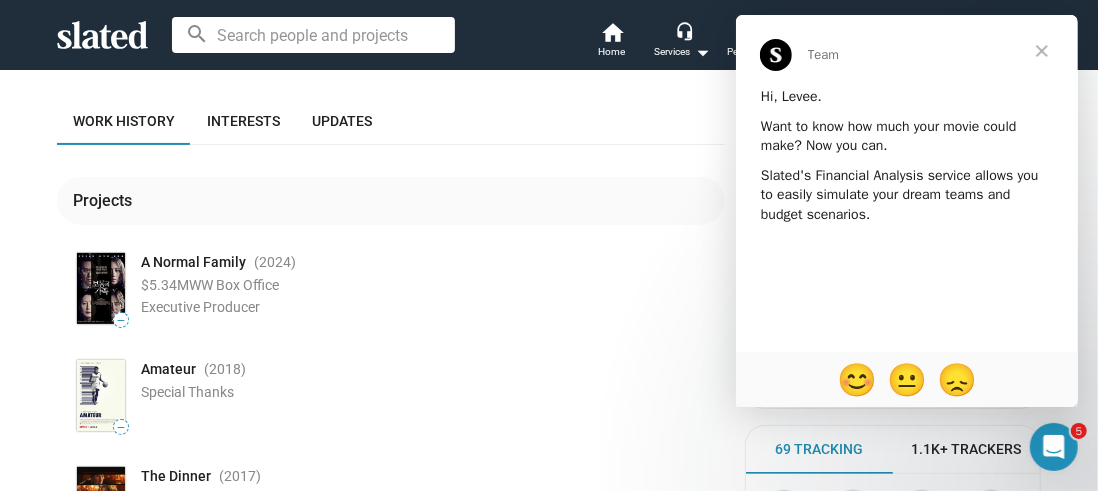 scroll, scrollTop: 0, scrollLeft: 0, axis: both 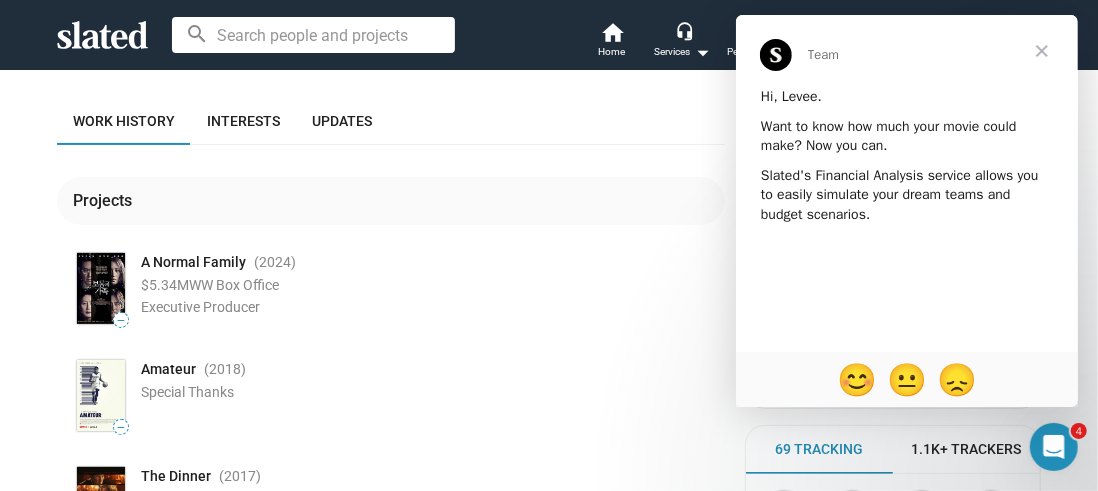 click on "Hi, Levee. Want to know how much your movie could make? Now you can.  Slated's Financial Analysis service allows you to easily simulate your dream teams and budget scenarios.  Learn More Was this helpful? (select below)" at bounding box center [906, 297] 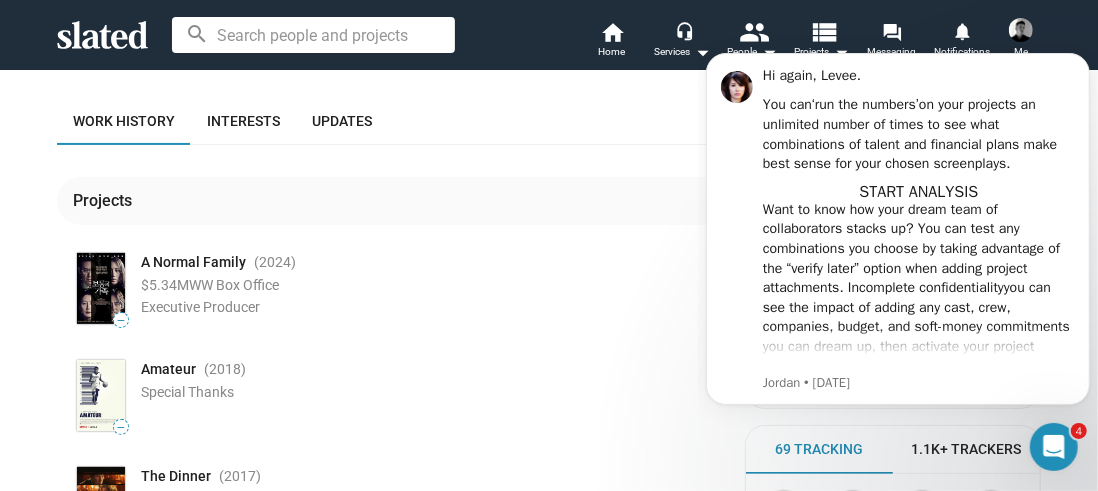 scroll, scrollTop: 0, scrollLeft: 0, axis: both 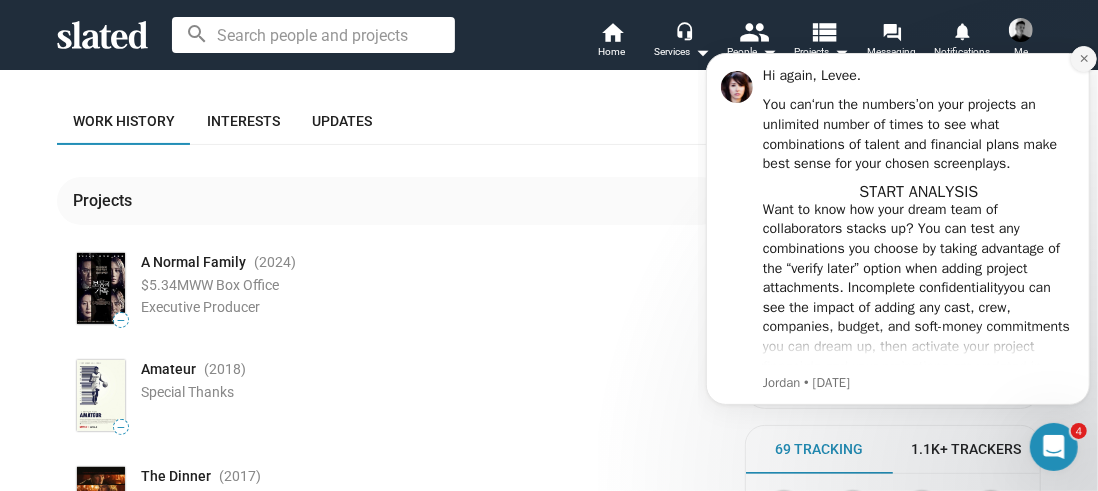 click 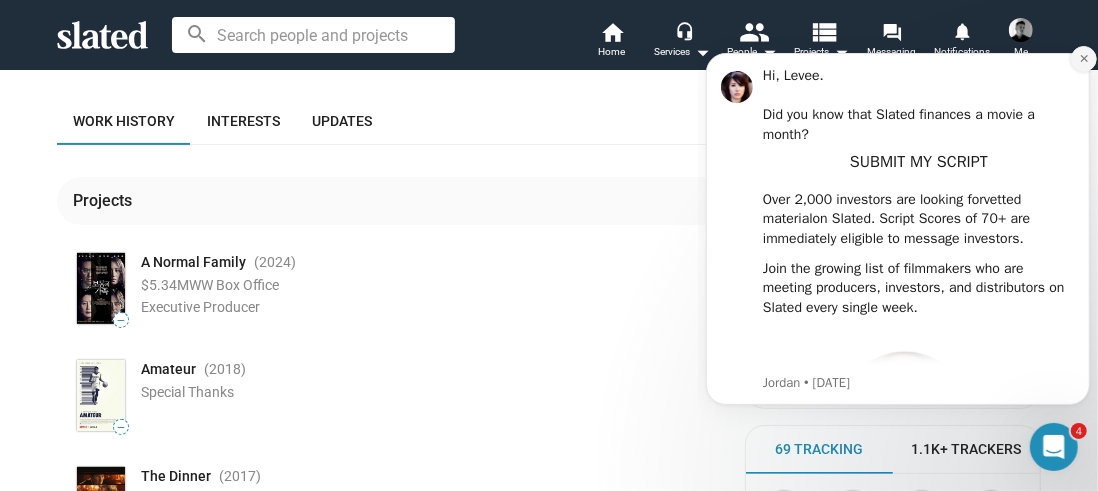 click 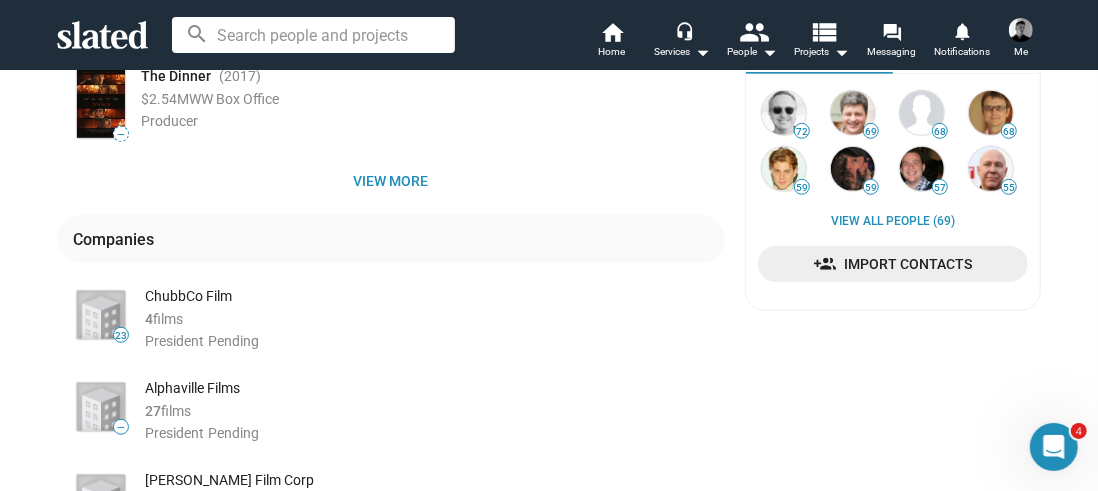 scroll, scrollTop: 0, scrollLeft: 0, axis: both 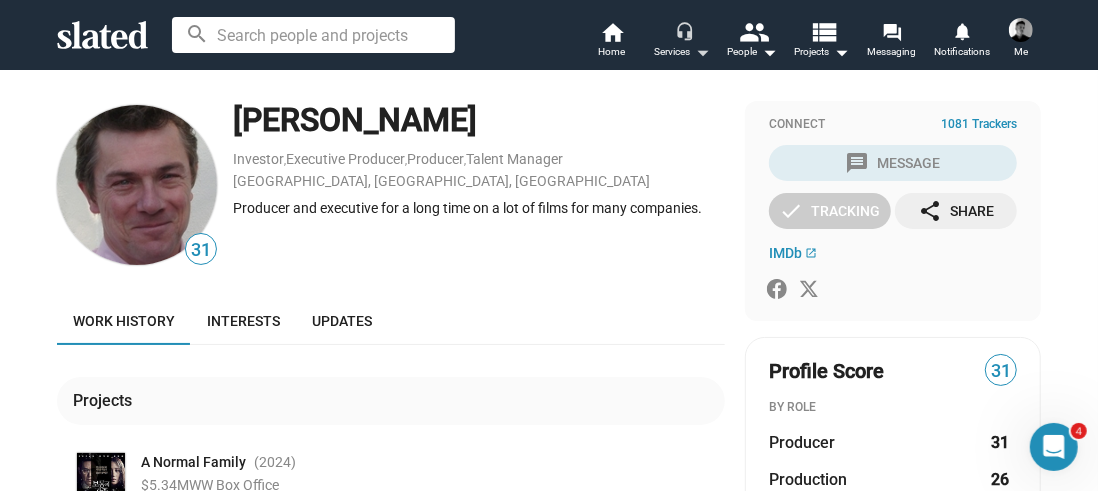 click on "arrow_drop_down" at bounding box center (702, 52) 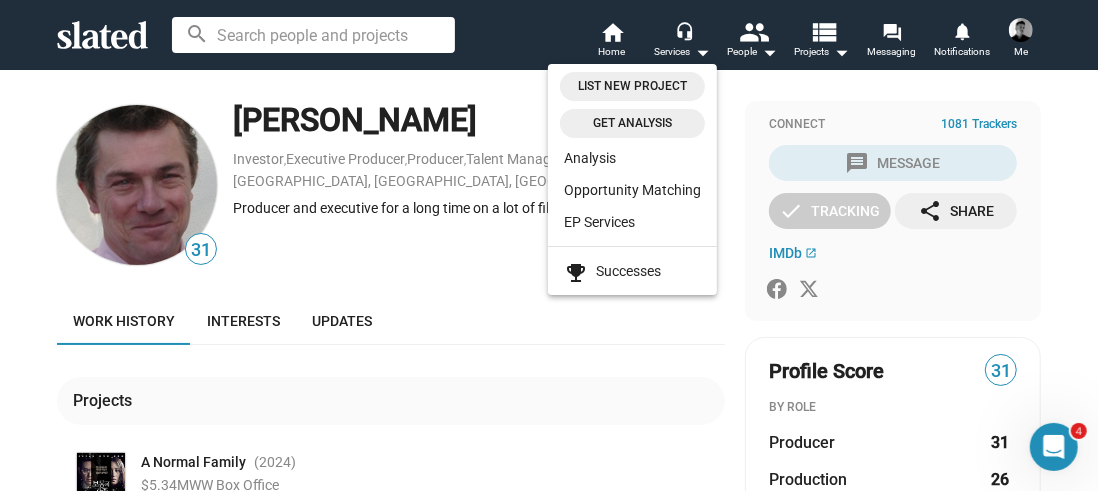 click on "Get analysis" at bounding box center (632, 123) 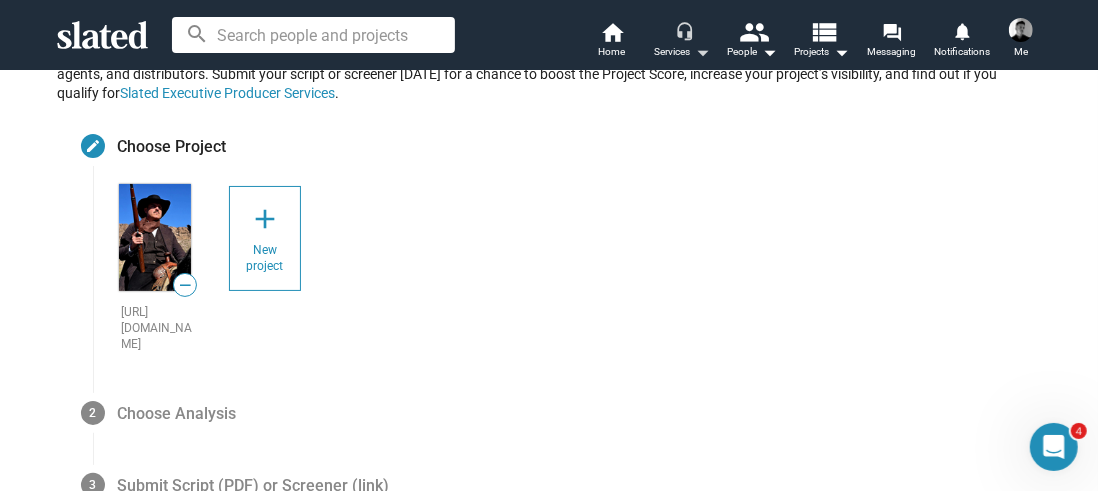 scroll, scrollTop: 0, scrollLeft: 0, axis: both 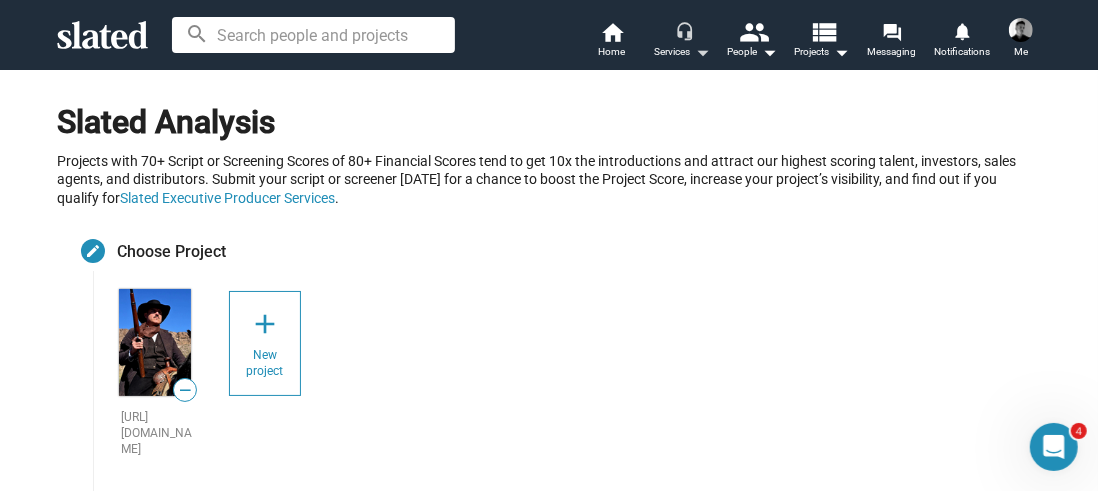 click on "Services  arrow_drop_down" at bounding box center [682, 52] 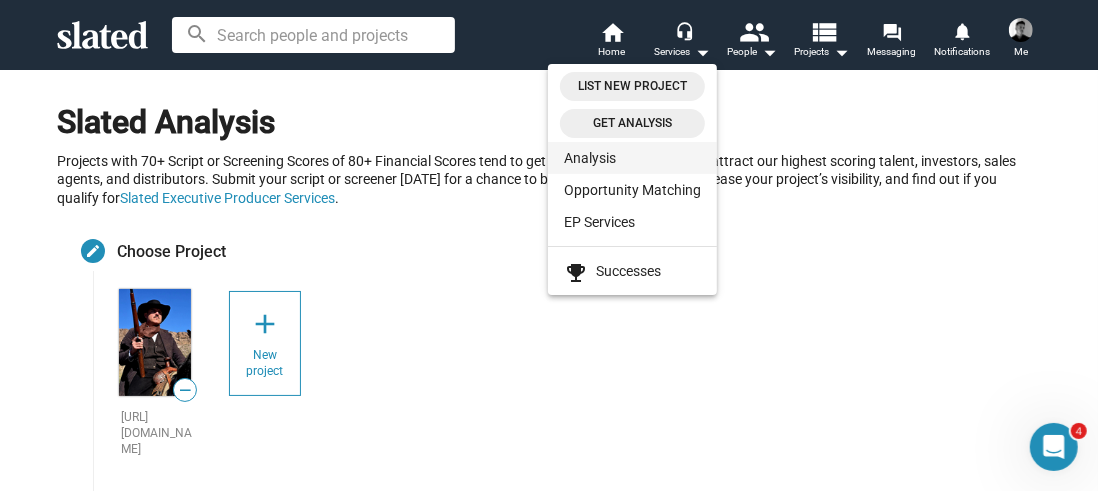 click on "Analysis" at bounding box center [632, 158] 